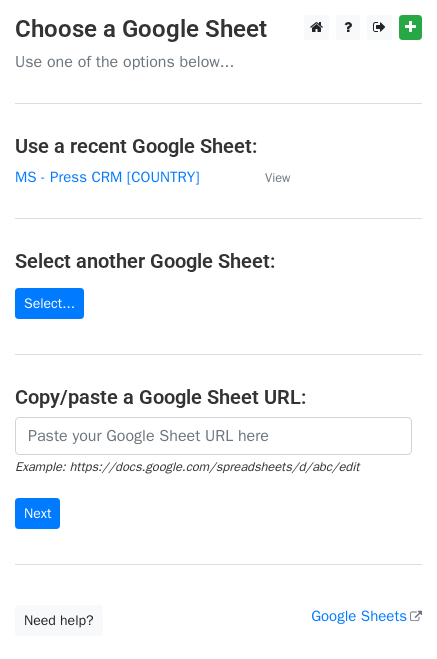 click at bounding box center [213, 436] 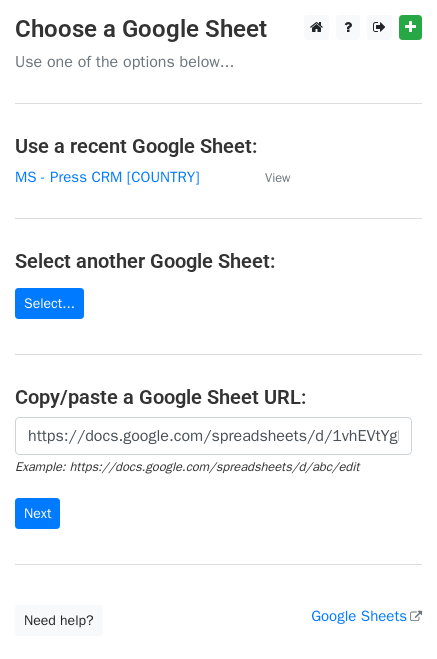 scroll, scrollTop: 0, scrollLeft: 597, axis: horizontal 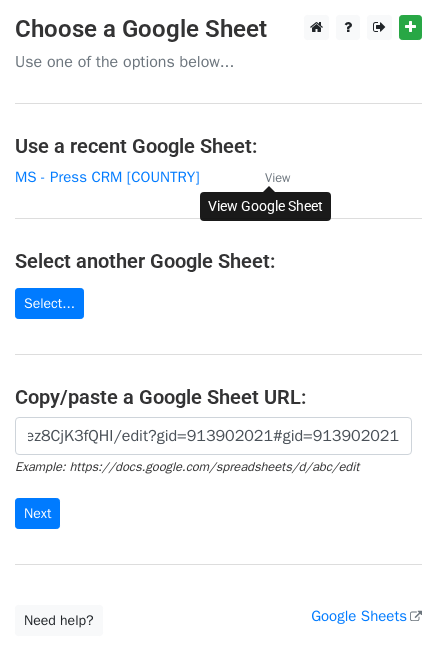 type on "https://docs.google.com/spreadsheets/d/1vhEVtYgkNHvnOUU6z-TtJF0ZxFkDhhzcez8CjK3fQHI/edit?gid=913902021#gid=913902021" 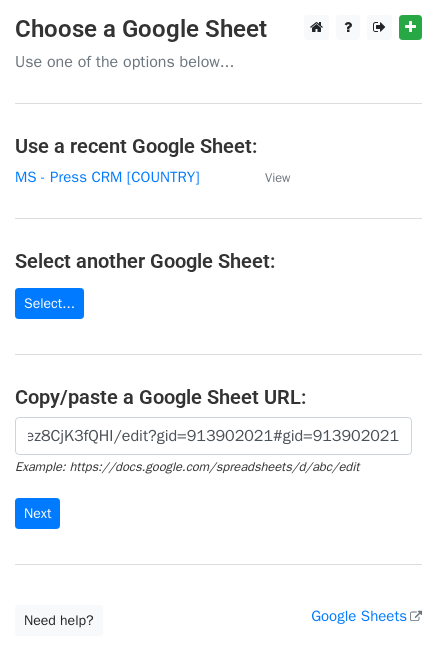scroll, scrollTop: 0, scrollLeft: 0, axis: both 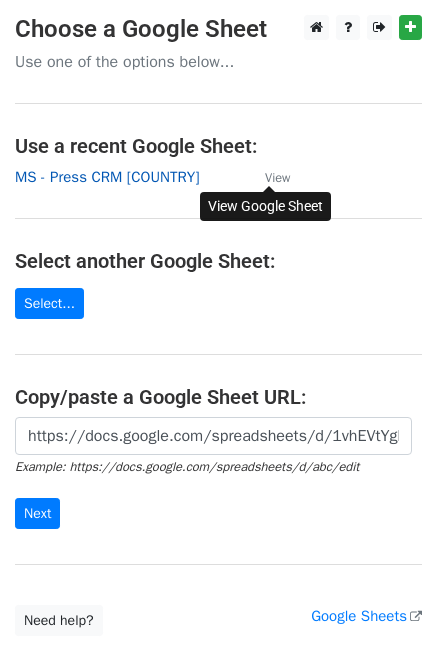click on "MS - Press CRM India" at bounding box center (107, 177) 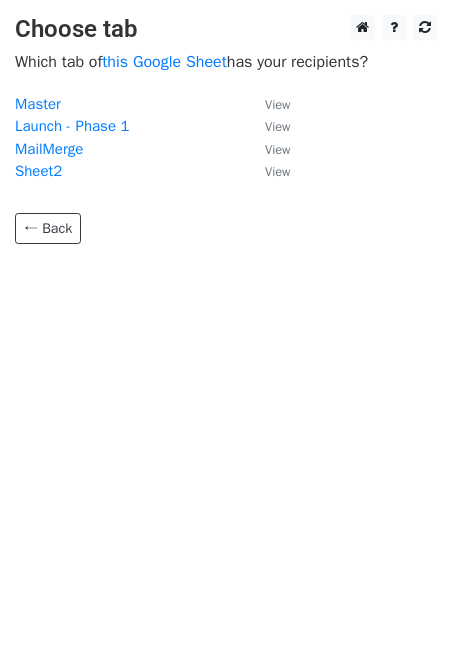scroll, scrollTop: 0, scrollLeft: 0, axis: both 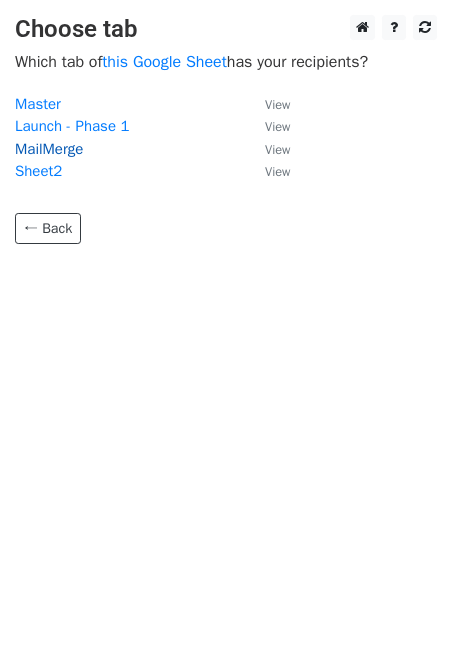click on "MailMerge" at bounding box center [49, 149] 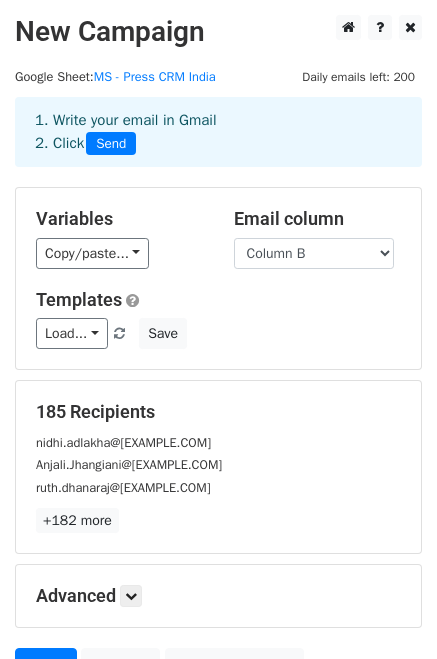 scroll, scrollTop: 197, scrollLeft: 0, axis: vertical 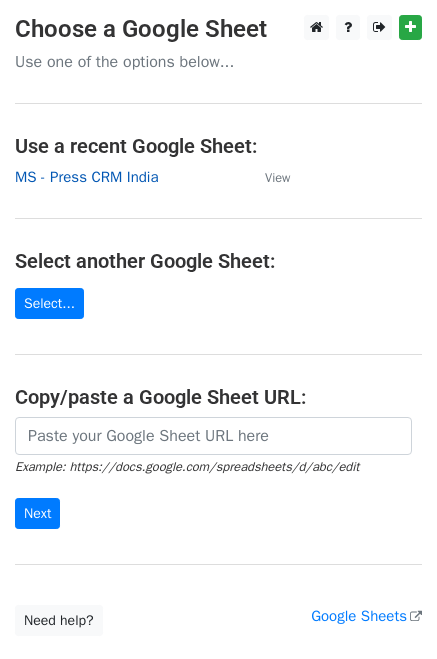 click on "MS - Press CRM India" at bounding box center [87, 177] 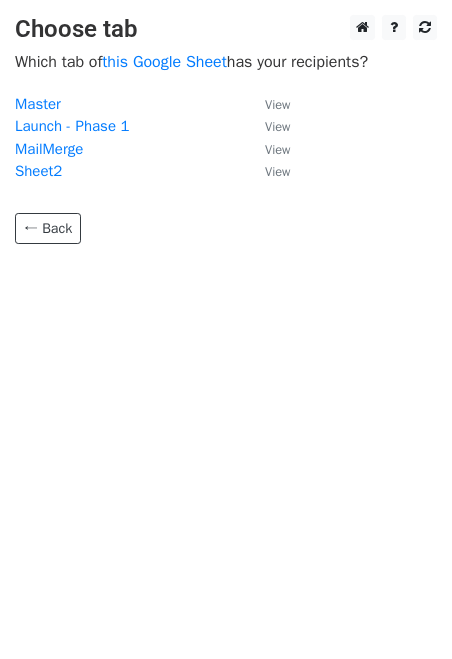 scroll, scrollTop: 0, scrollLeft: 0, axis: both 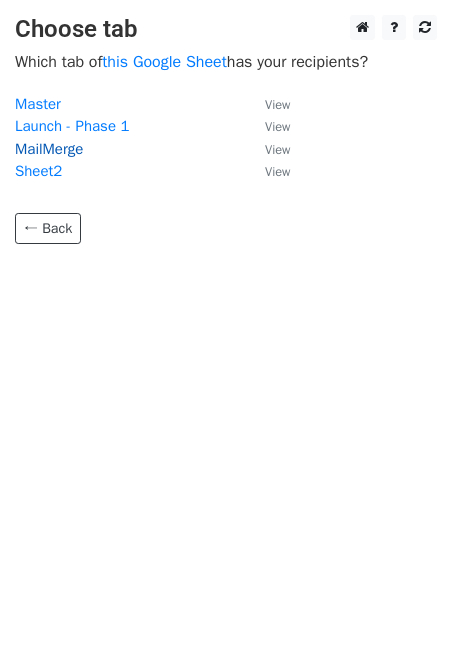 click on "MailMerge" at bounding box center [49, 149] 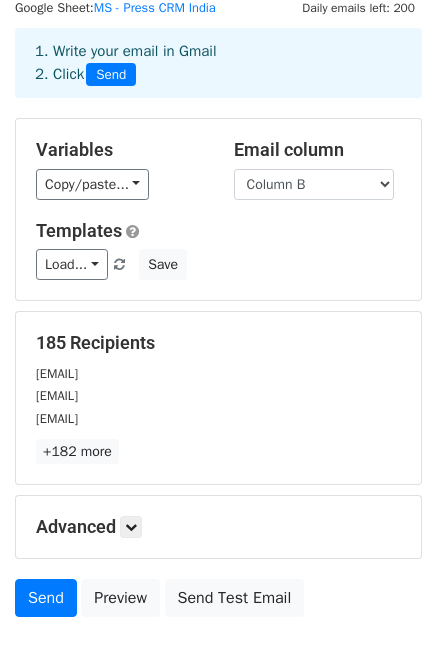 scroll, scrollTop: 0, scrollLeft: 0, axis: both 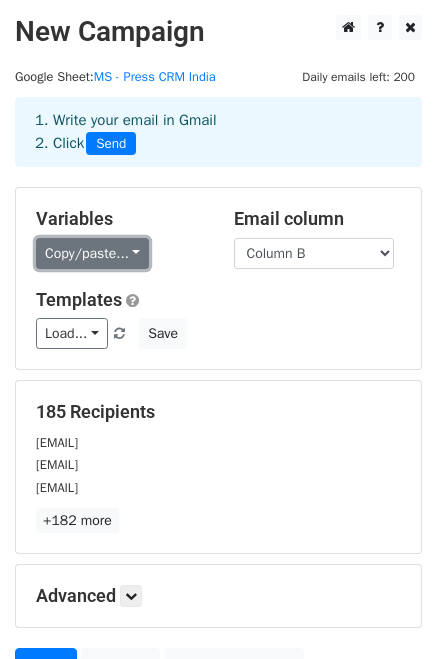 click on "Copy/paste..." at bounding box center (92, 253) 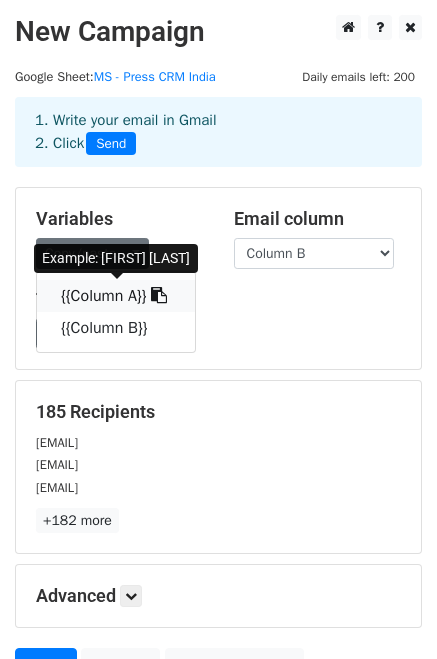 click at bounding box center [159, 295] 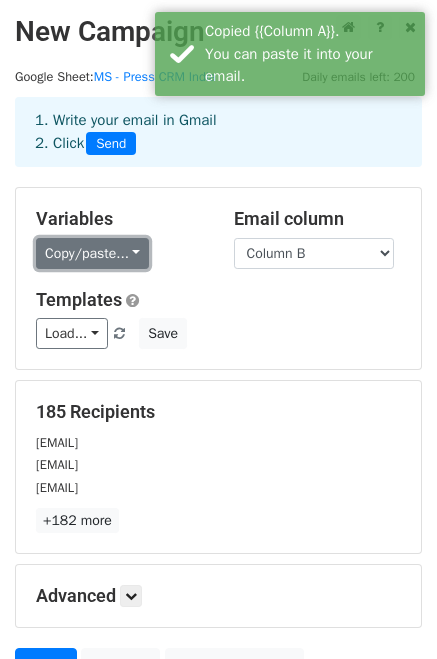 click on "Copy/paste..." at bounding box center [92, 253] 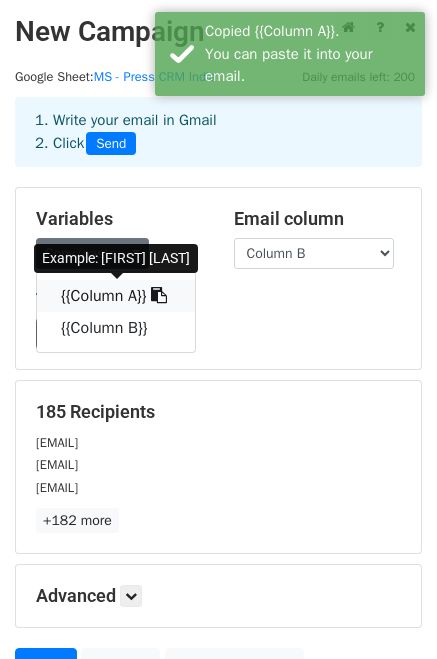 click on "{{Column A}}" at bounding box center (116, 296) 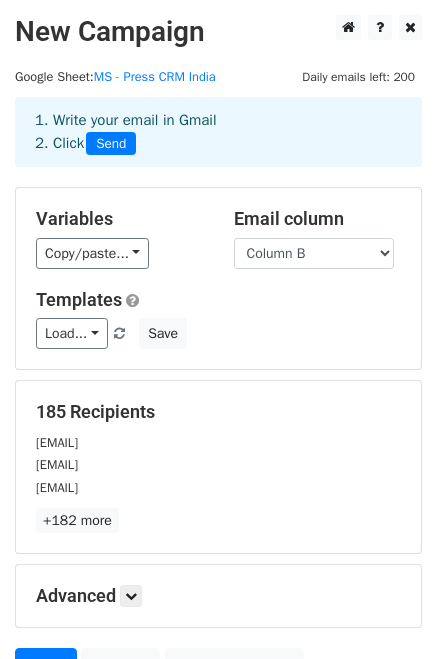 scroll, scrollTop: 197, scrollLeft: 0, axis: vertical 